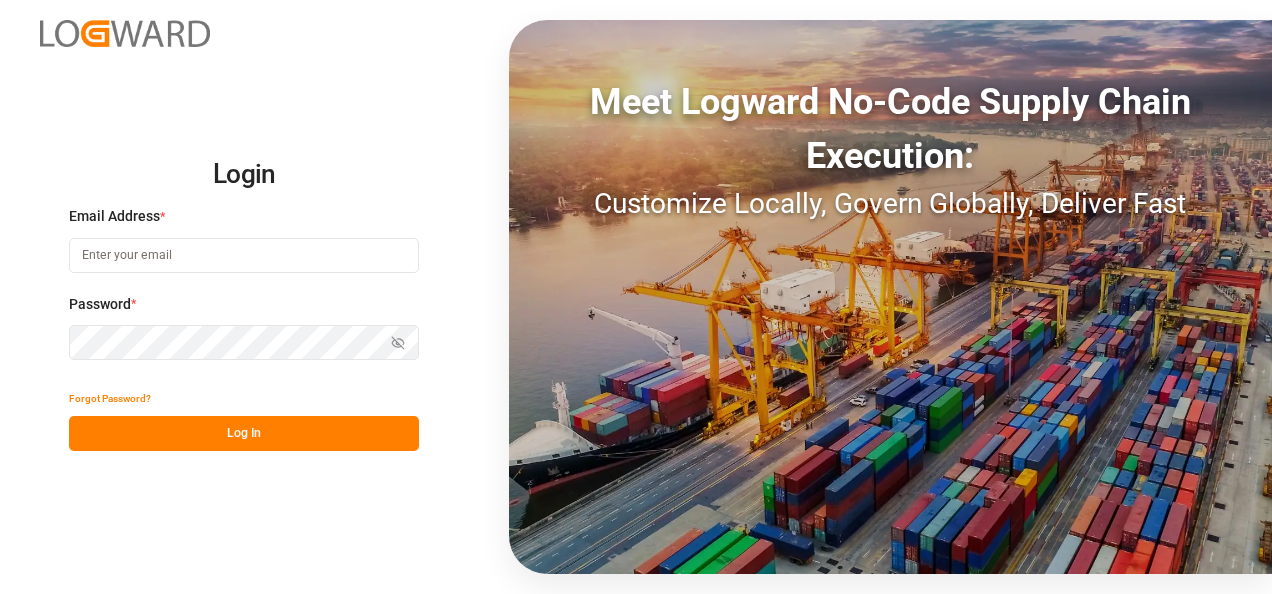 scroll, scrollTop: 0, scrollLeft: 0, axis: both 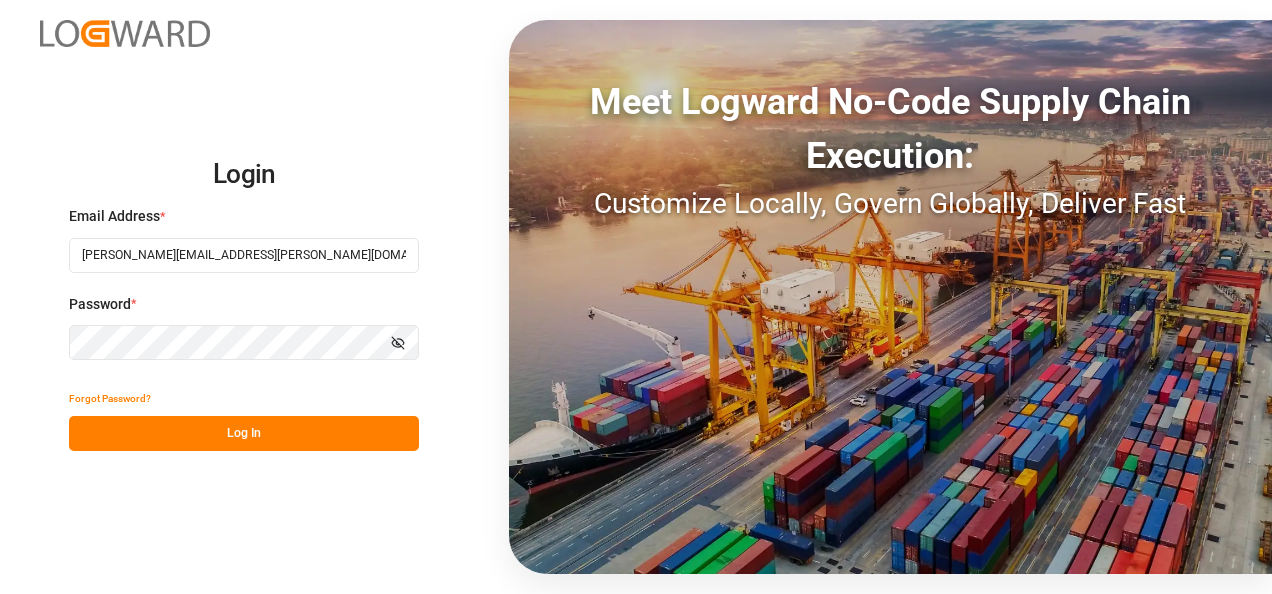 click on "Log In" at bounding box center [244, 433] 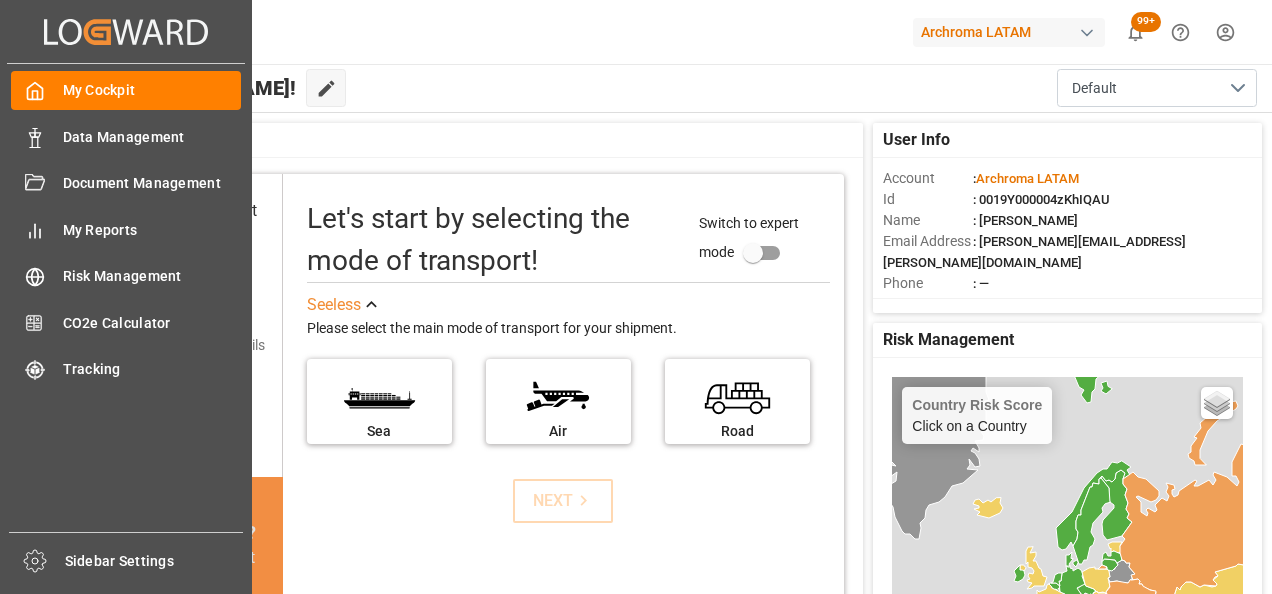 click 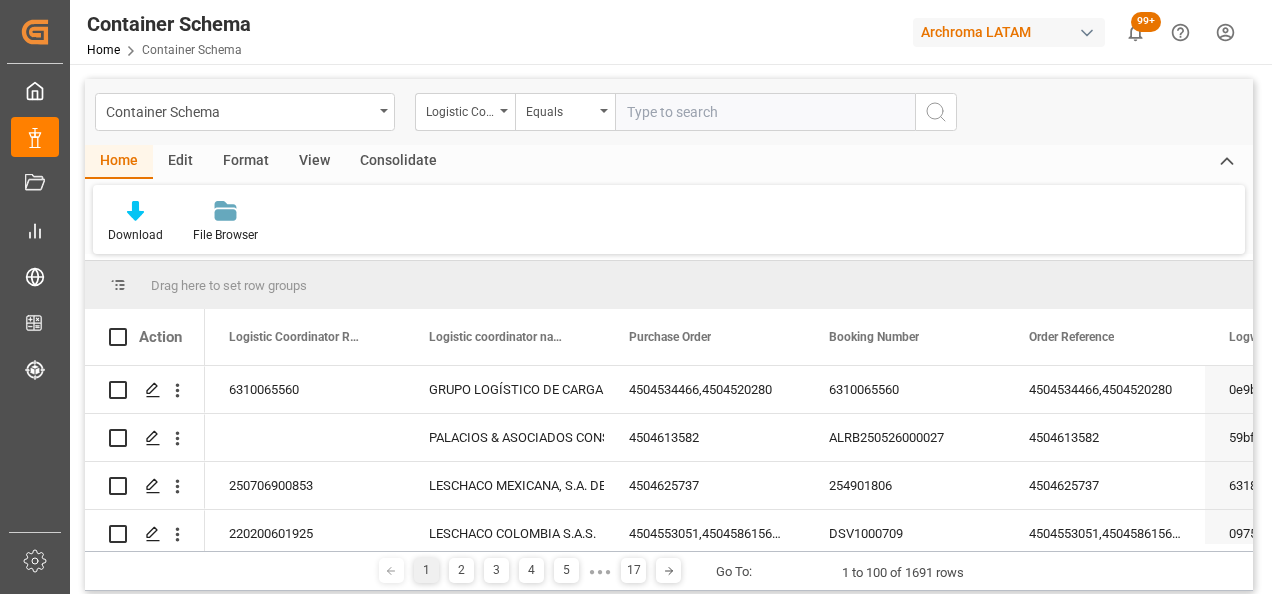drag, startPoint x: 360, startPoint y: 106, endPoint x: 339, endPoint y: 116, distance: 23.259407 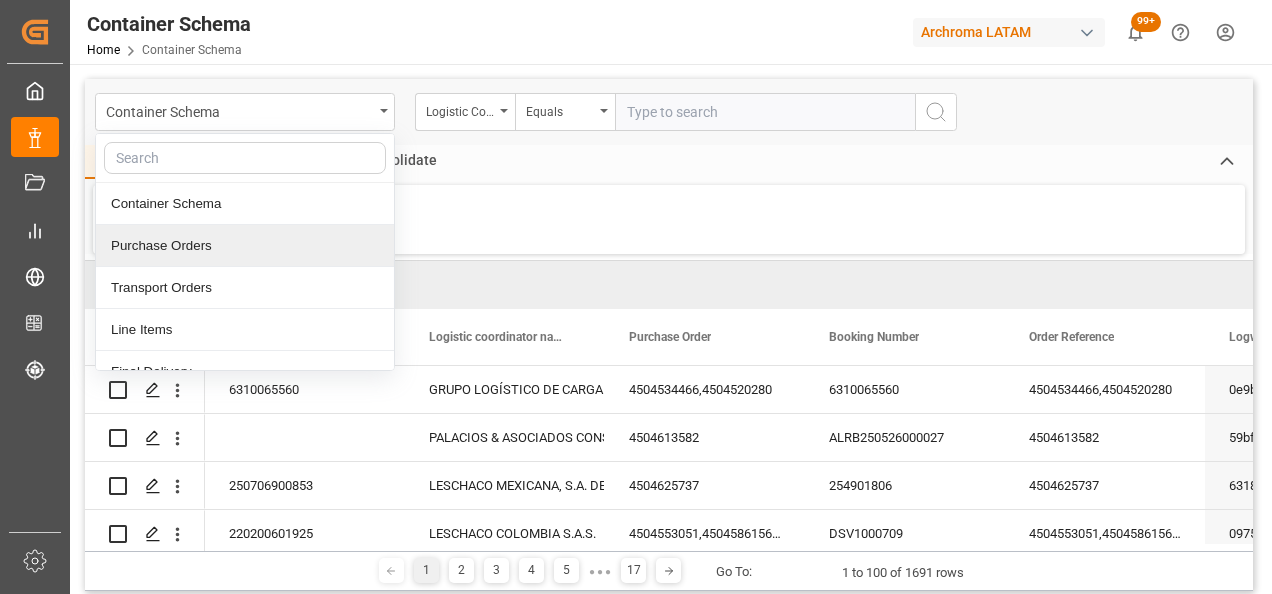 click on "Purchase Orders" at bounding box center (245, 246) 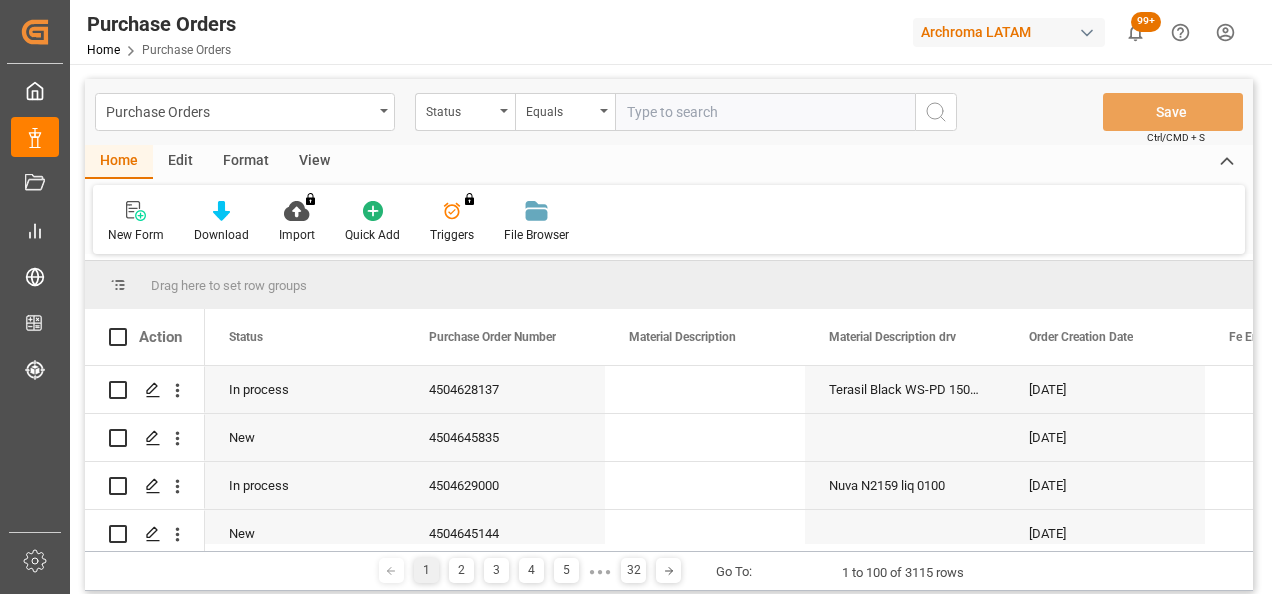 click at bounding box center (504, 111) 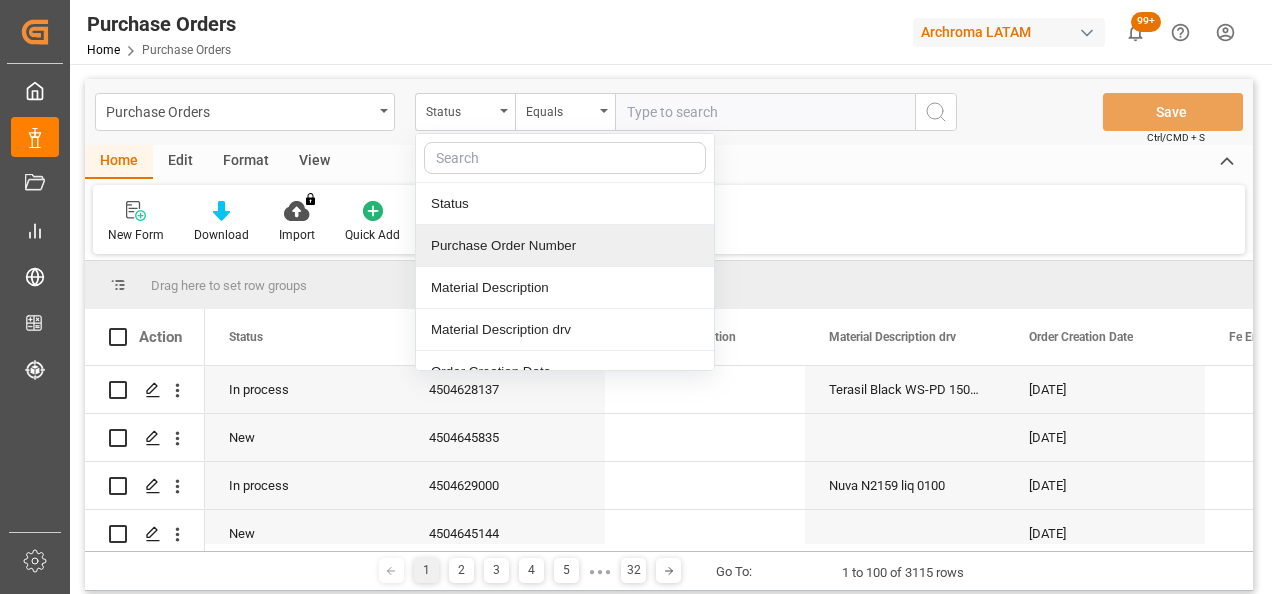 click on "Purchase Order Number" at bounding box center [565, 246] 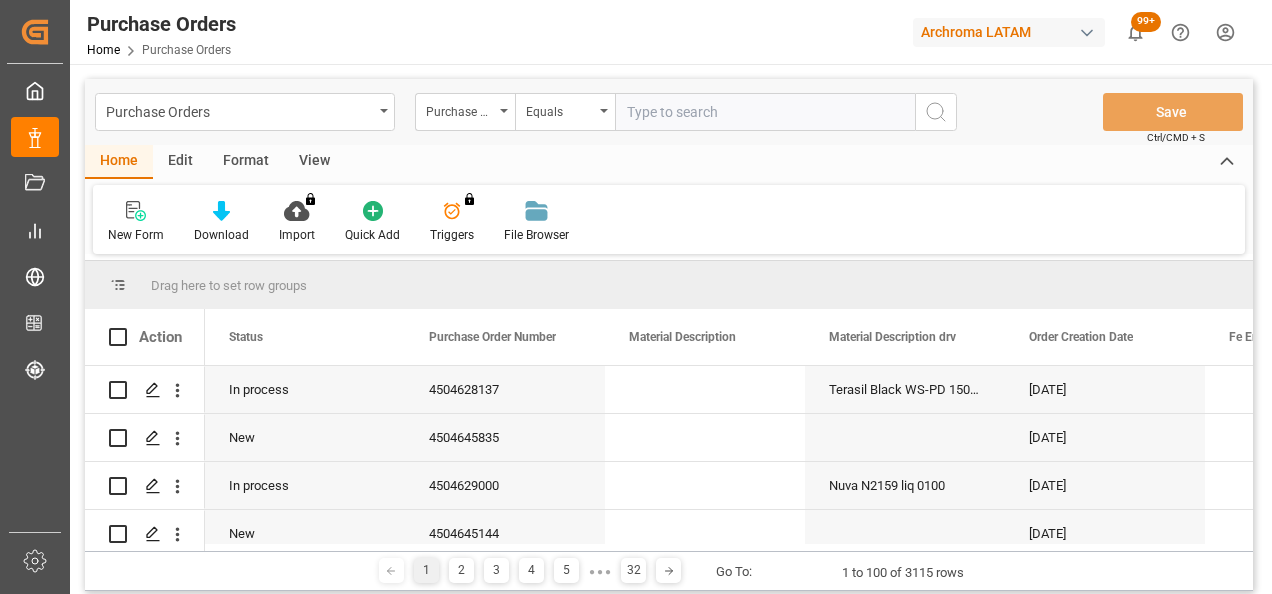 click at bounding box center (765, 112) 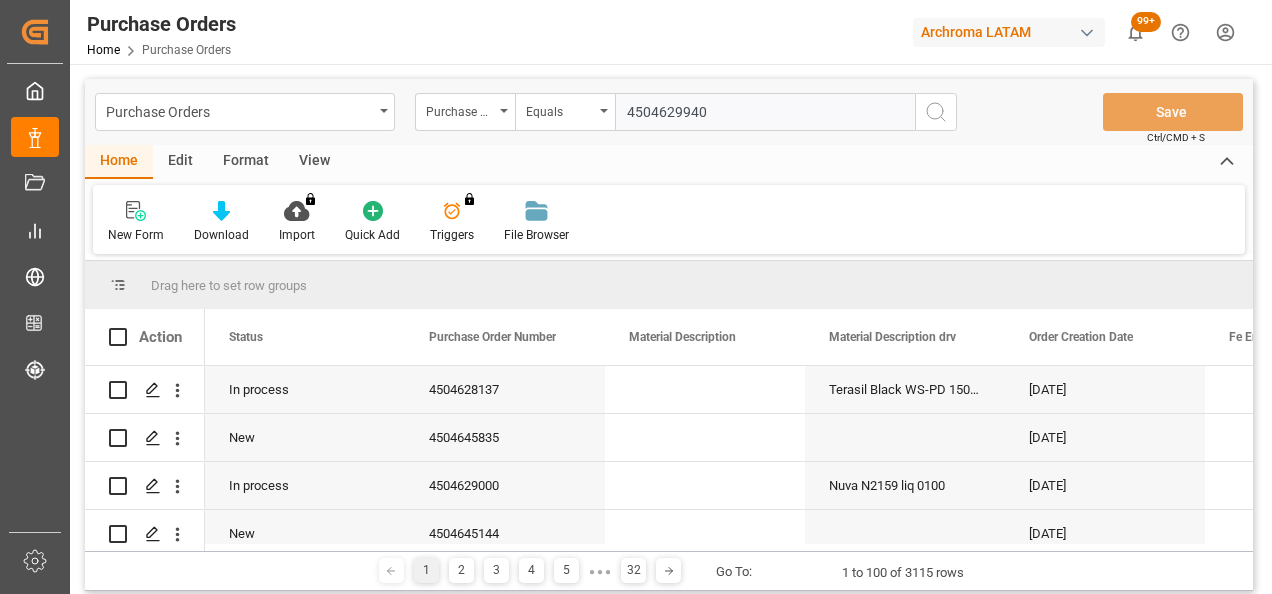 type 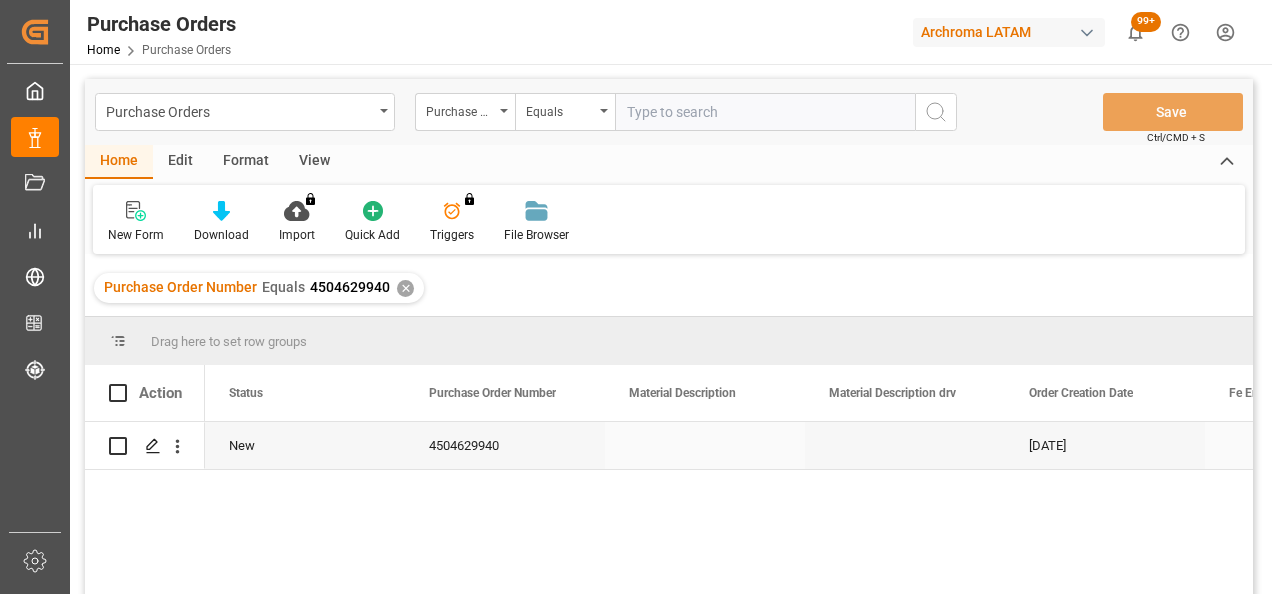 click 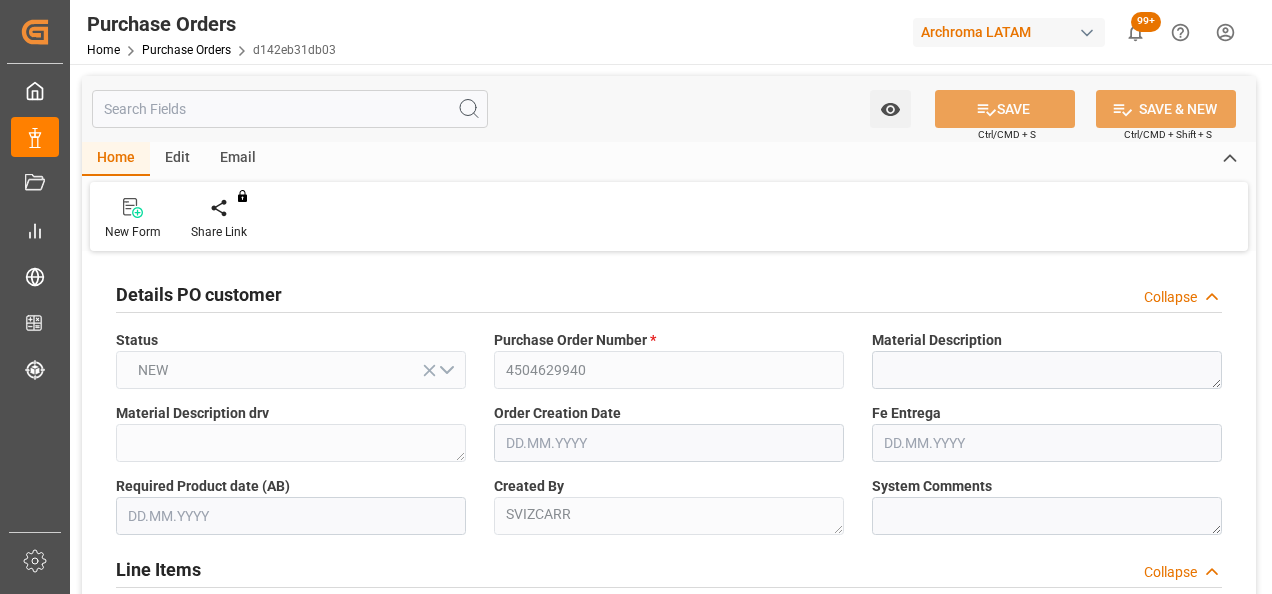 type on "[DATE]" 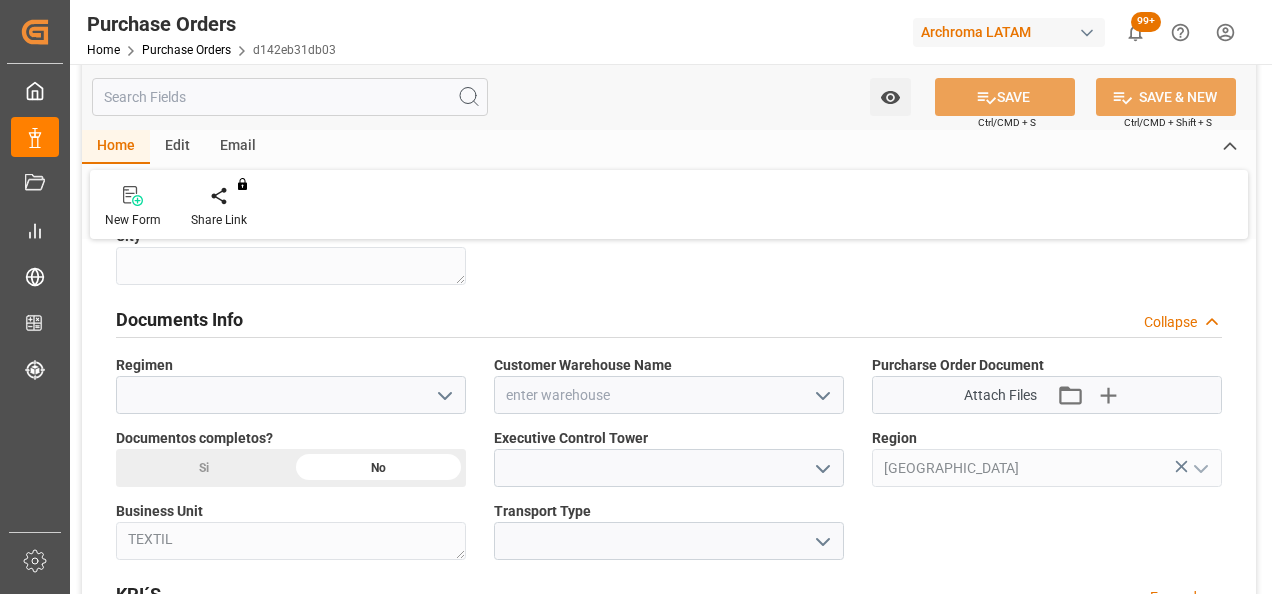 scroll, scrollTop: 1300, scrollLeft: 0, axis: vertical 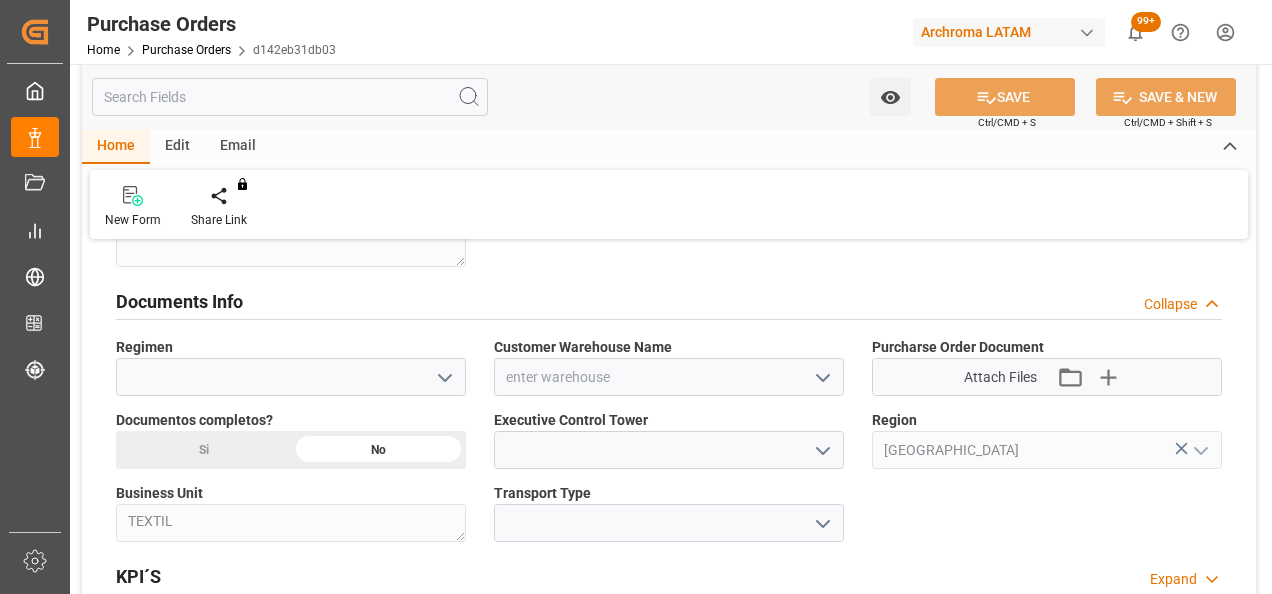 click 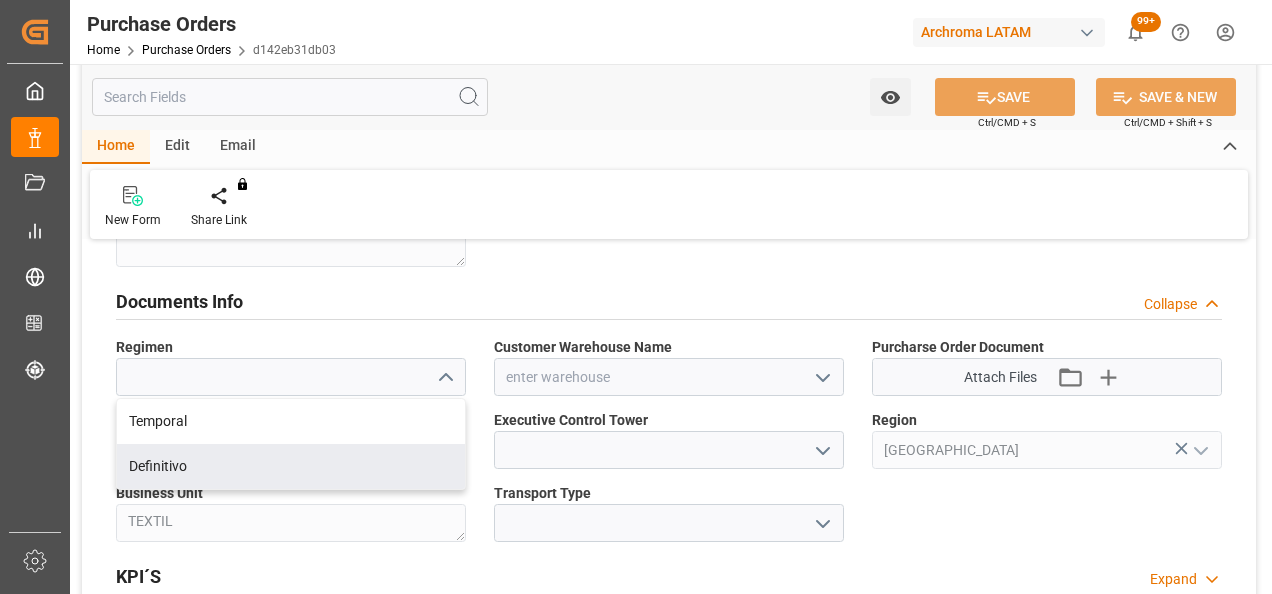 click on "Definitivo" at bounding box center [291, 466] 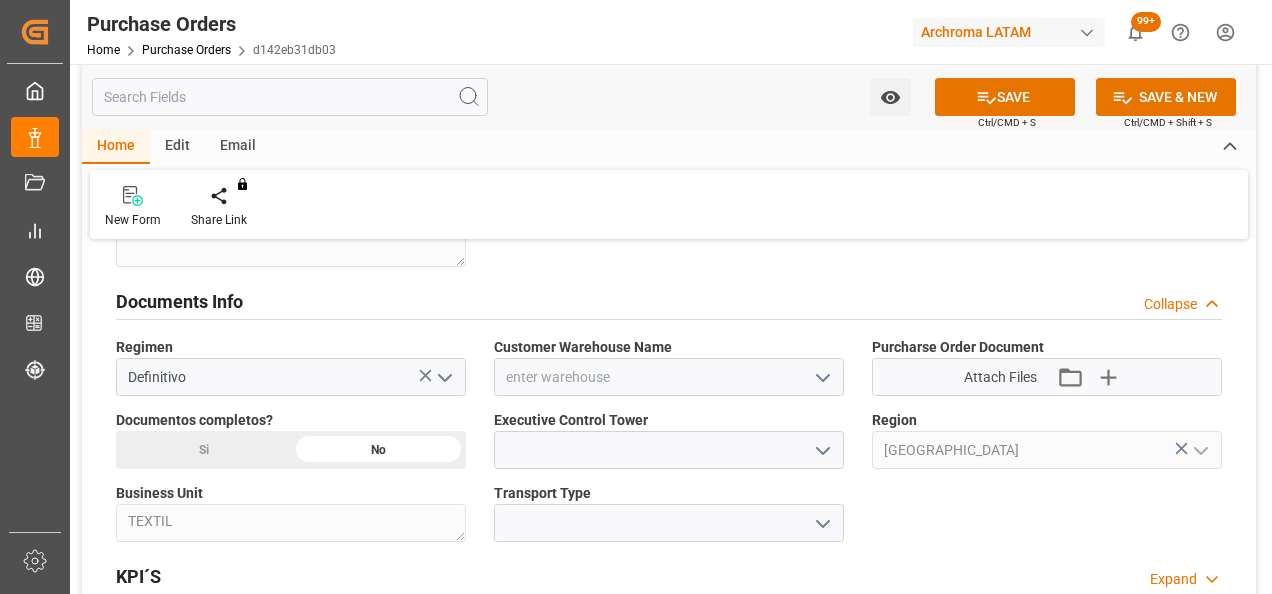 click 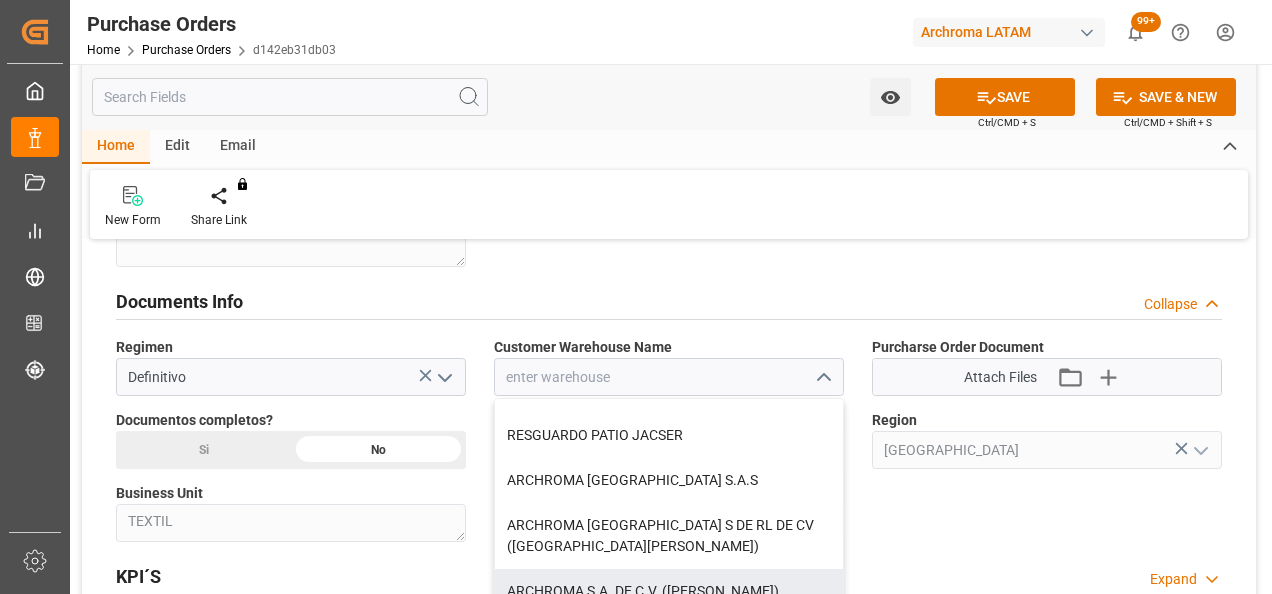 scroll, scrollTop: 80, scrollLeft: 0, axis: vertical 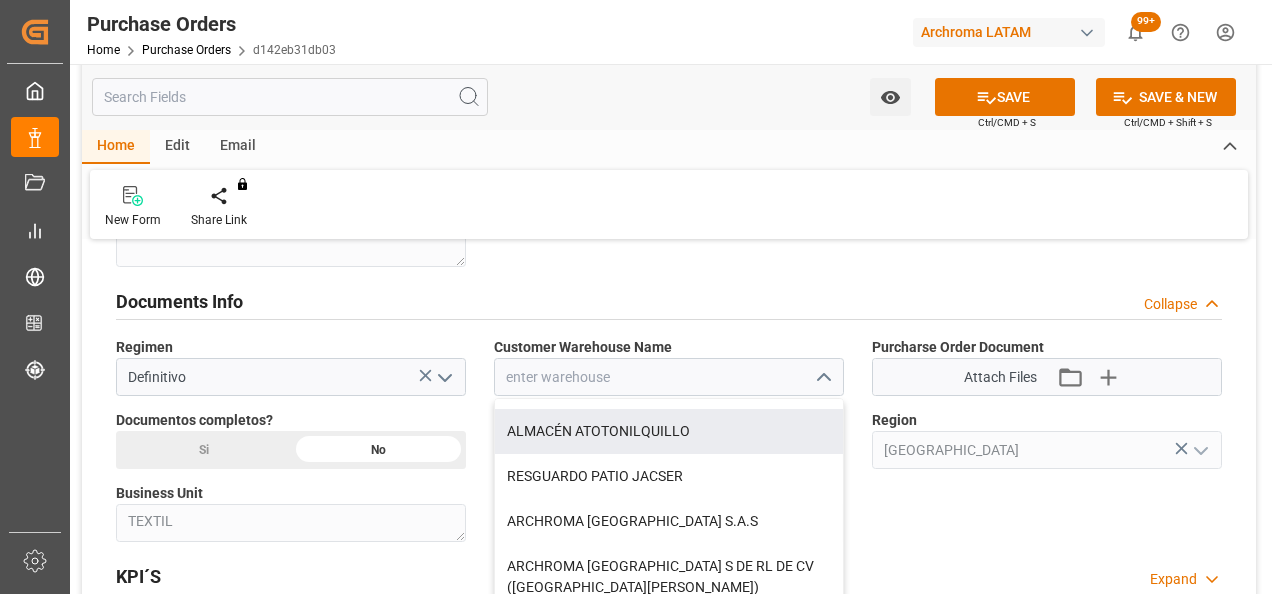 click on "ALMACÉN ATOTONILQUILLO" at bounding box center (669, 431) 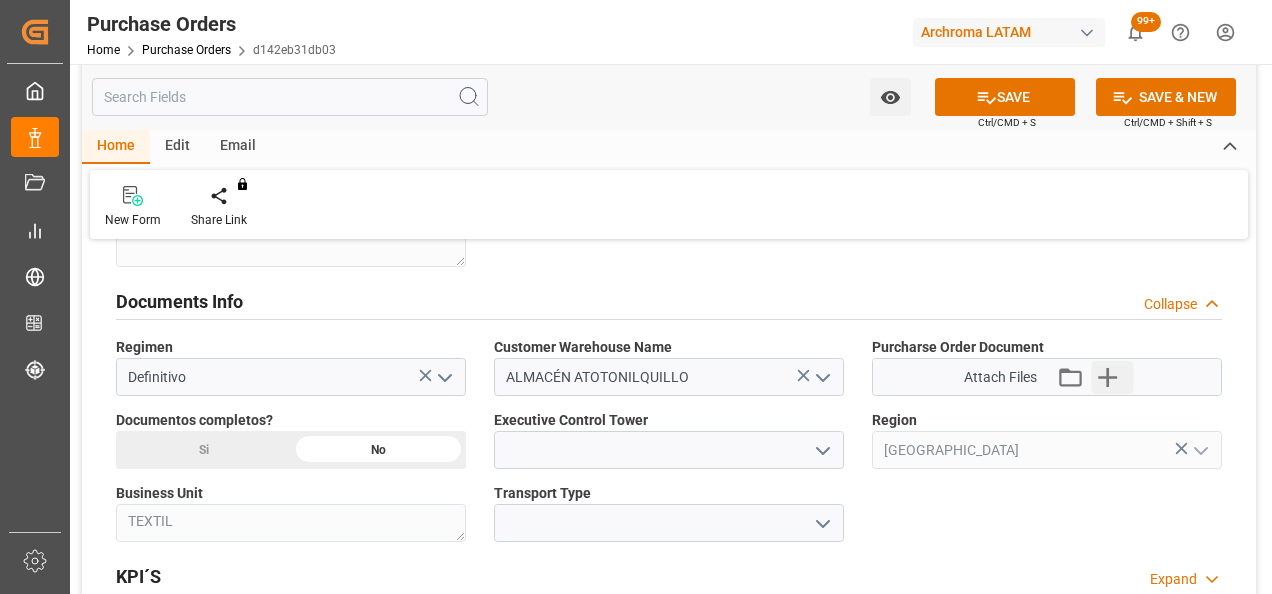 click 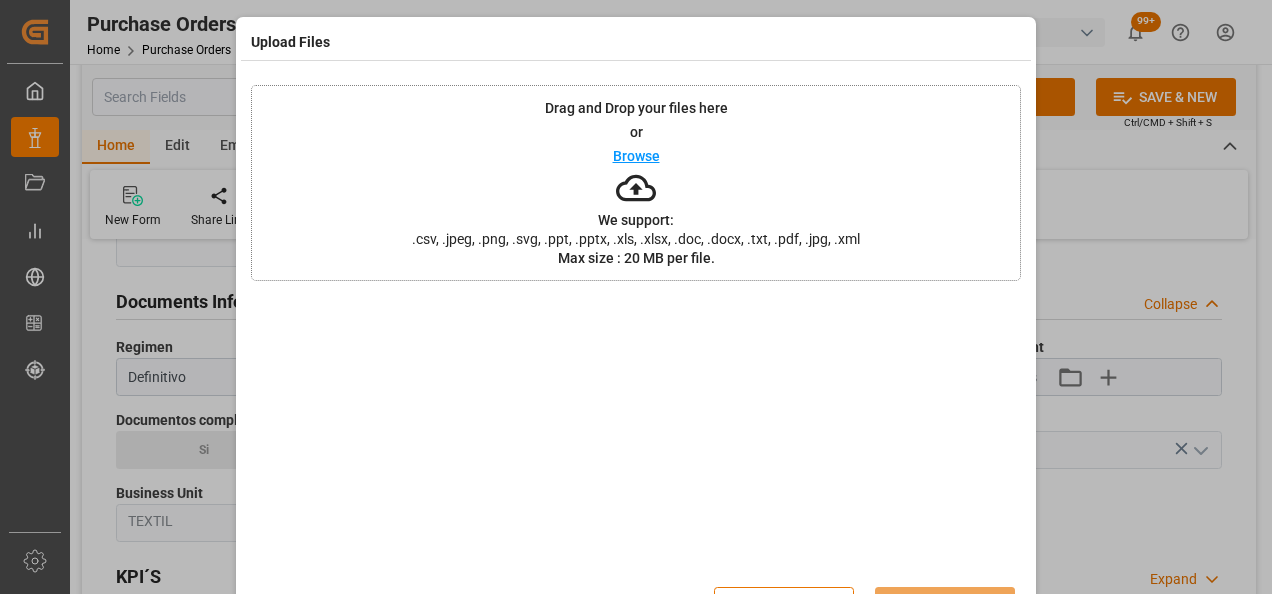 click on "Drag and Drop your files here or Browse We support: .csv, .jpeg, .png, .svg, .ppt, .pptx, .xls, .xlsx, .doc, .docx, .txt, .pdf, .jpg, .xml Max size : 20 MB per file." at bounding box center (636, 183) 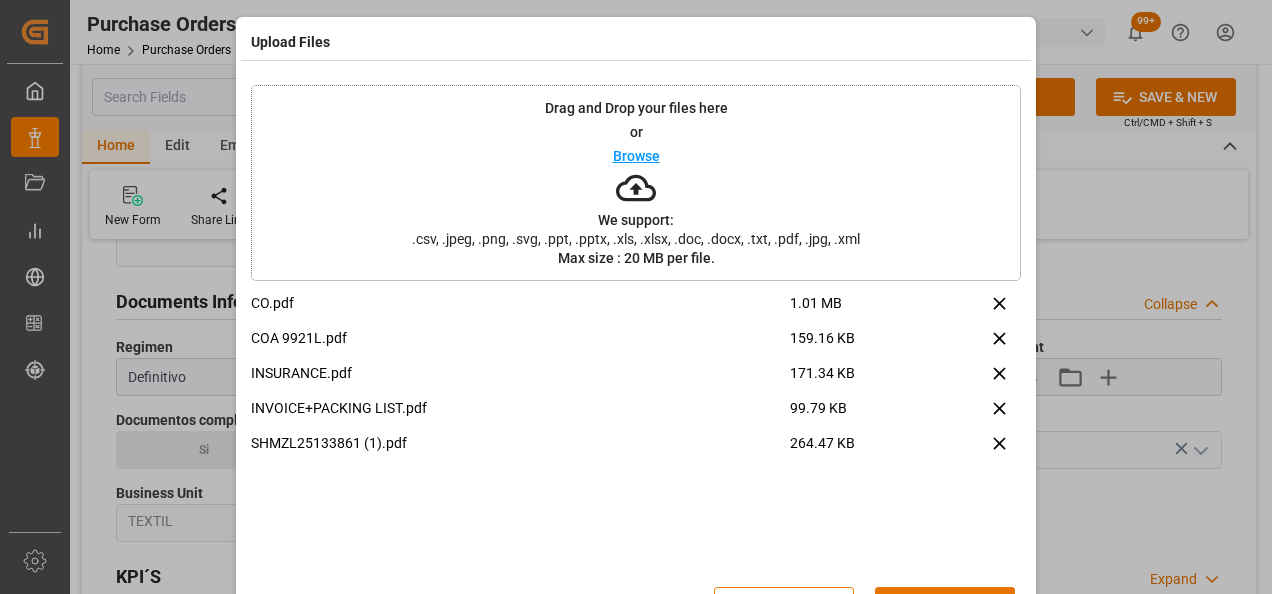 scroll, scrollTop: 65, scrollLeft: 0, axis: vertical 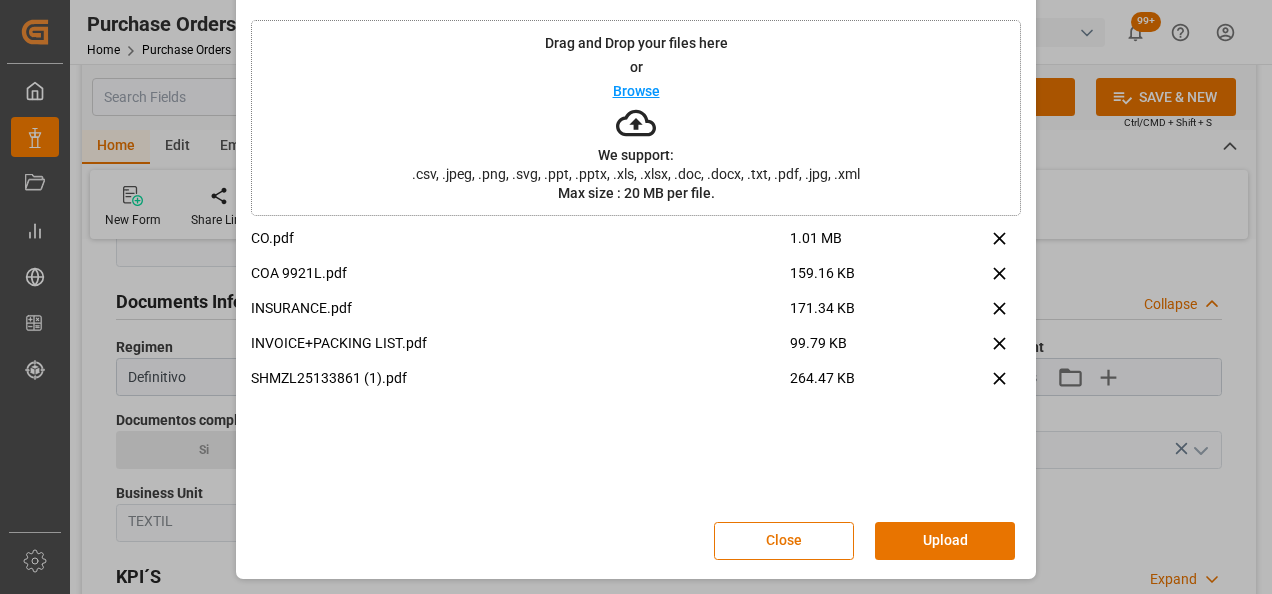 click on "Upload" at bounding box center (945, 541) 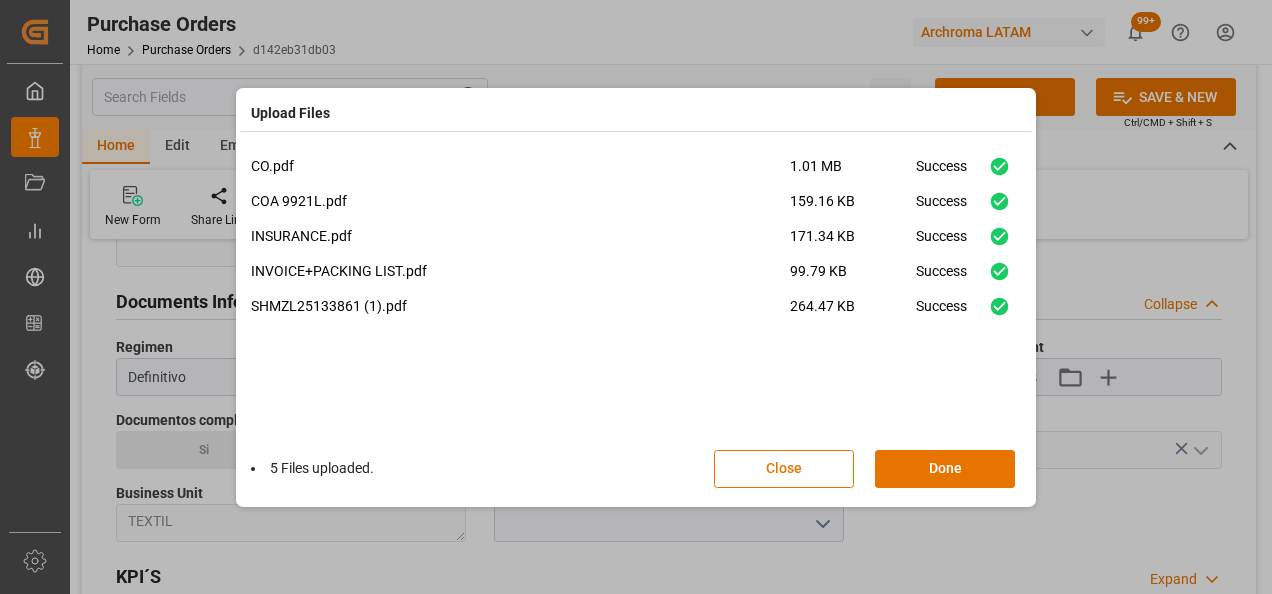 click on "Done" at bounding box center (945, 469) 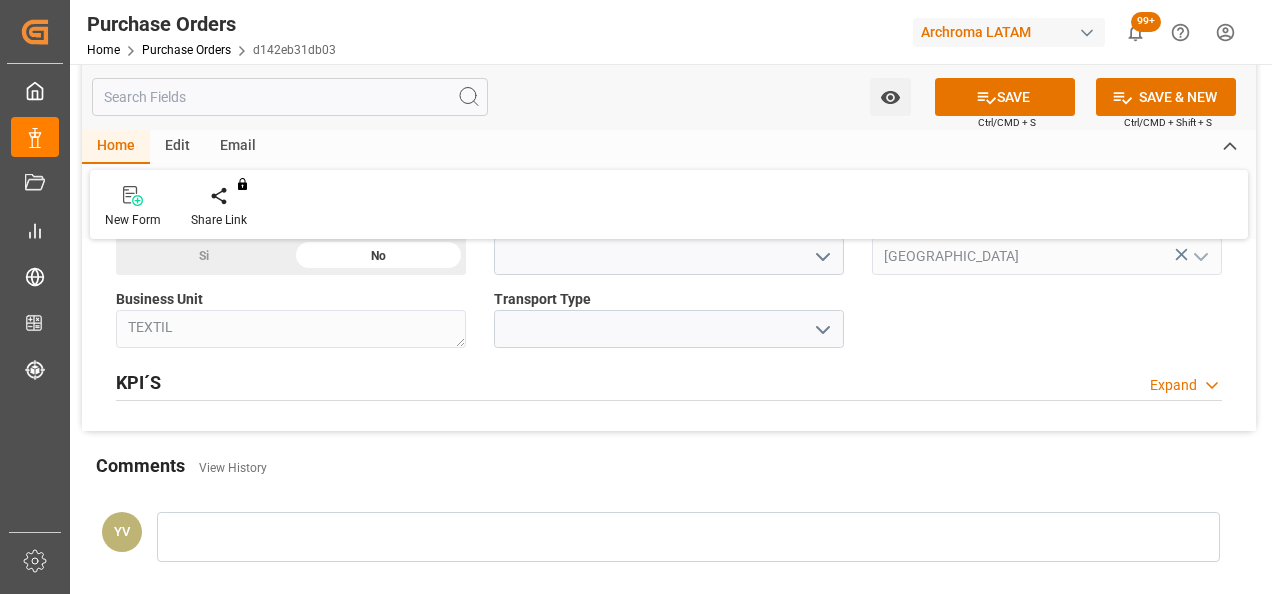 scroll, scrollTop: 1500, scrollLeft: 0, axis: vertical 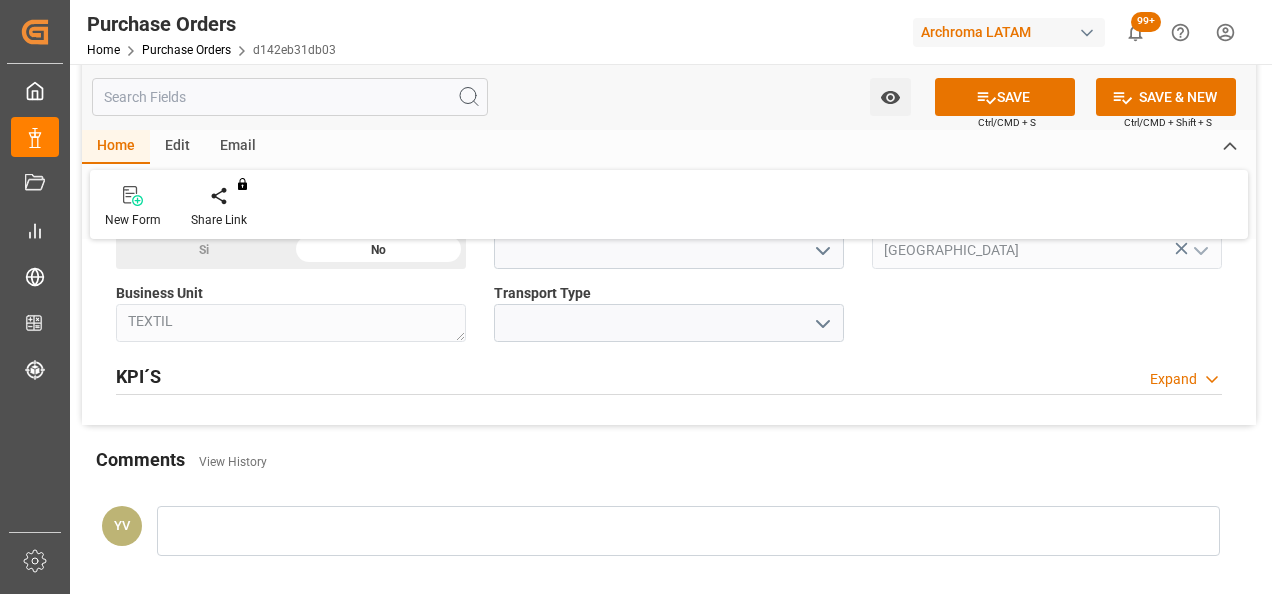 click on "Si" at bounding box center [203, -440] 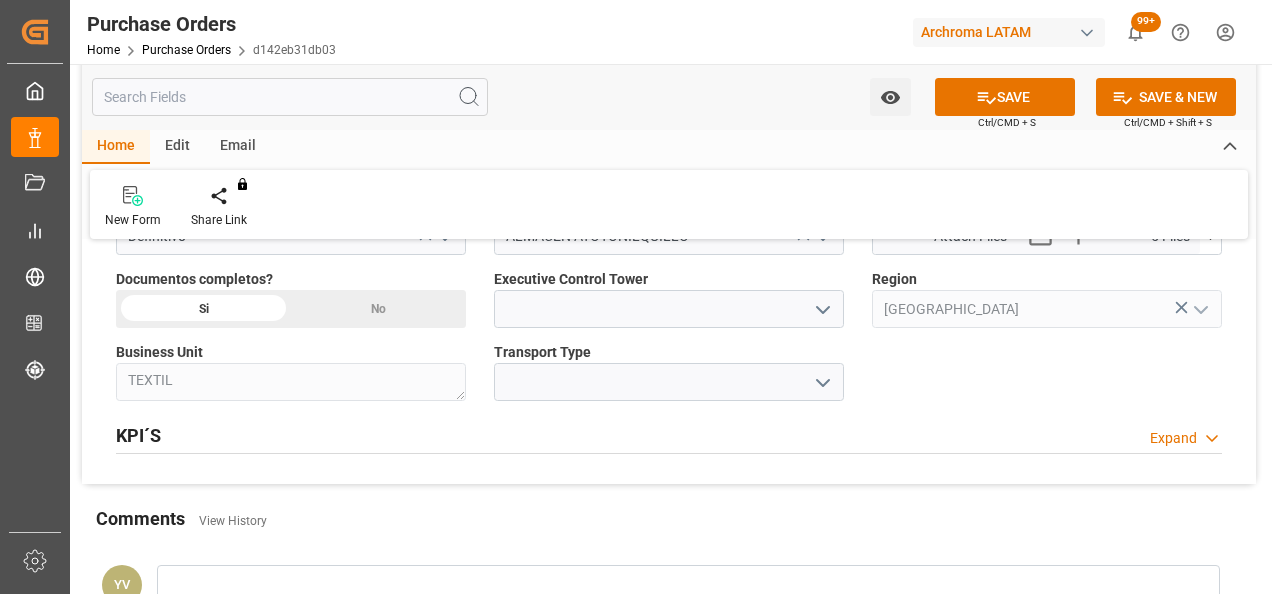 scroll, scrollTop: 1400, scrollLeft: 0, axis: vertical 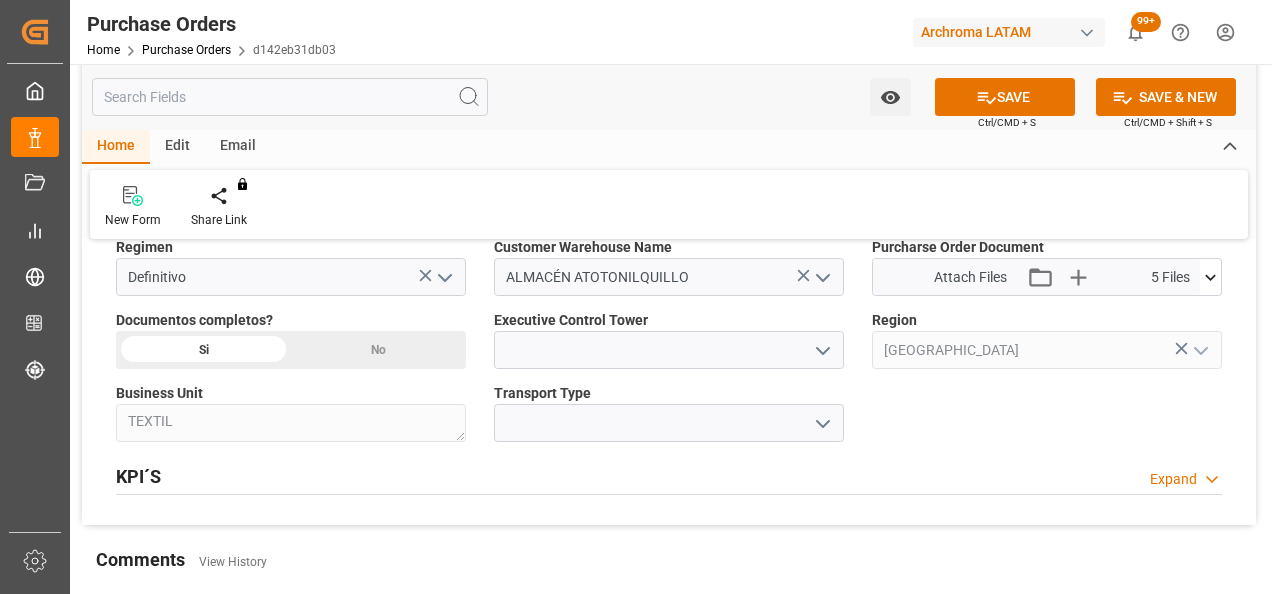 click 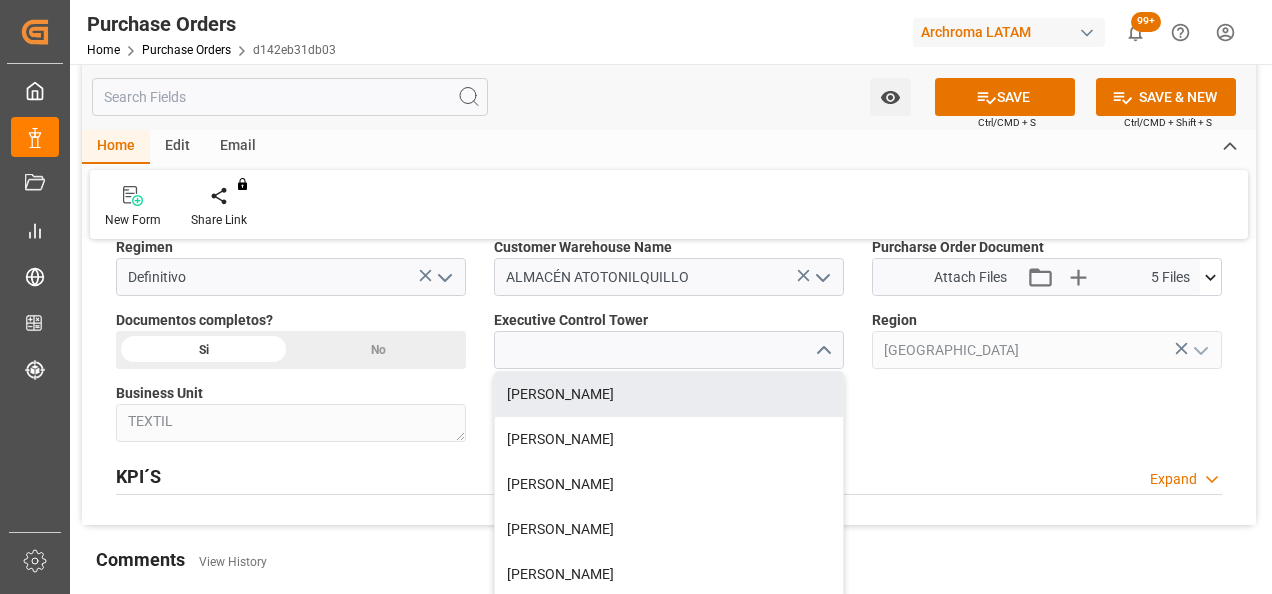 click on "[PERSON_NAME]" at bounding box center [669, 394] 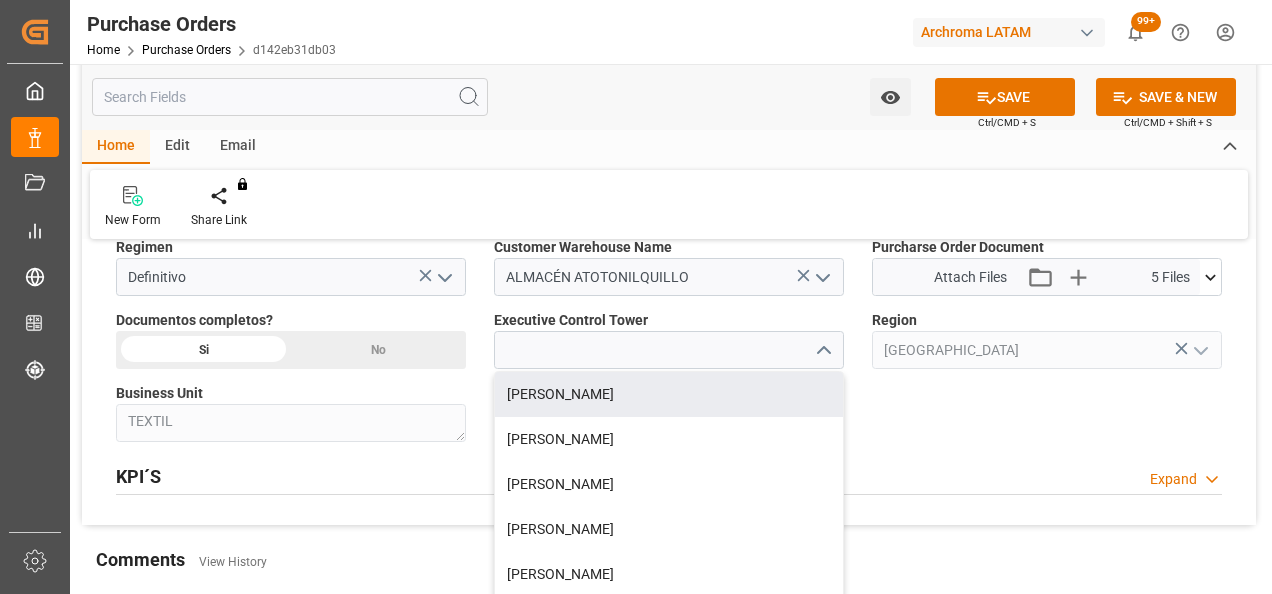 type on "[PERSON_NAME]" 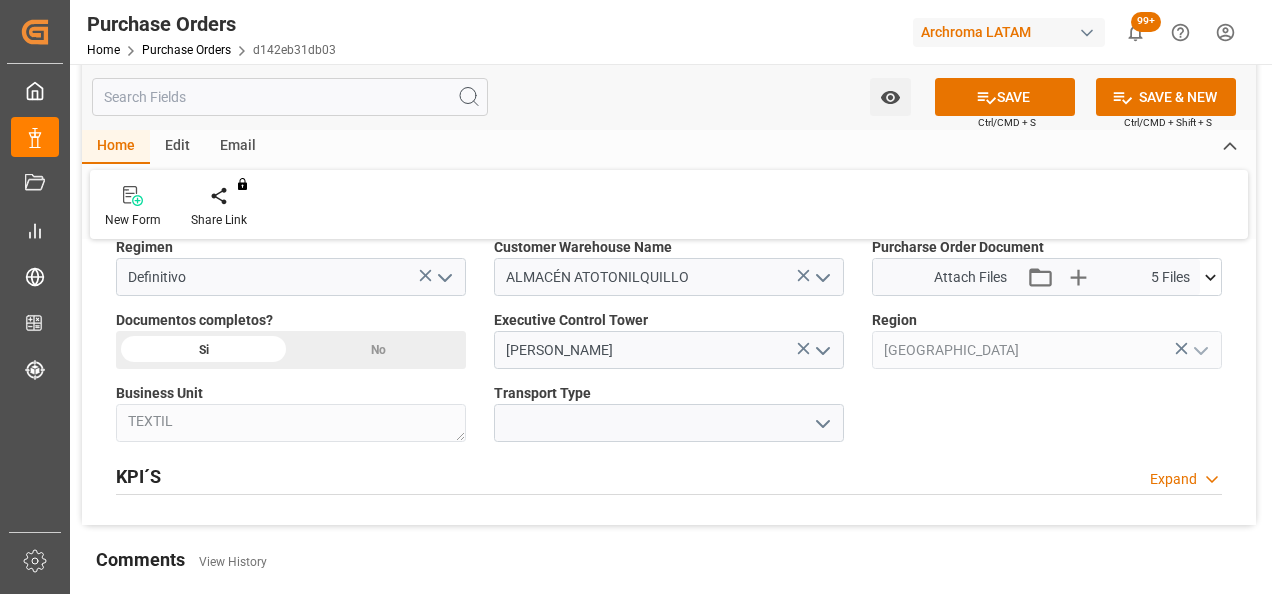 click 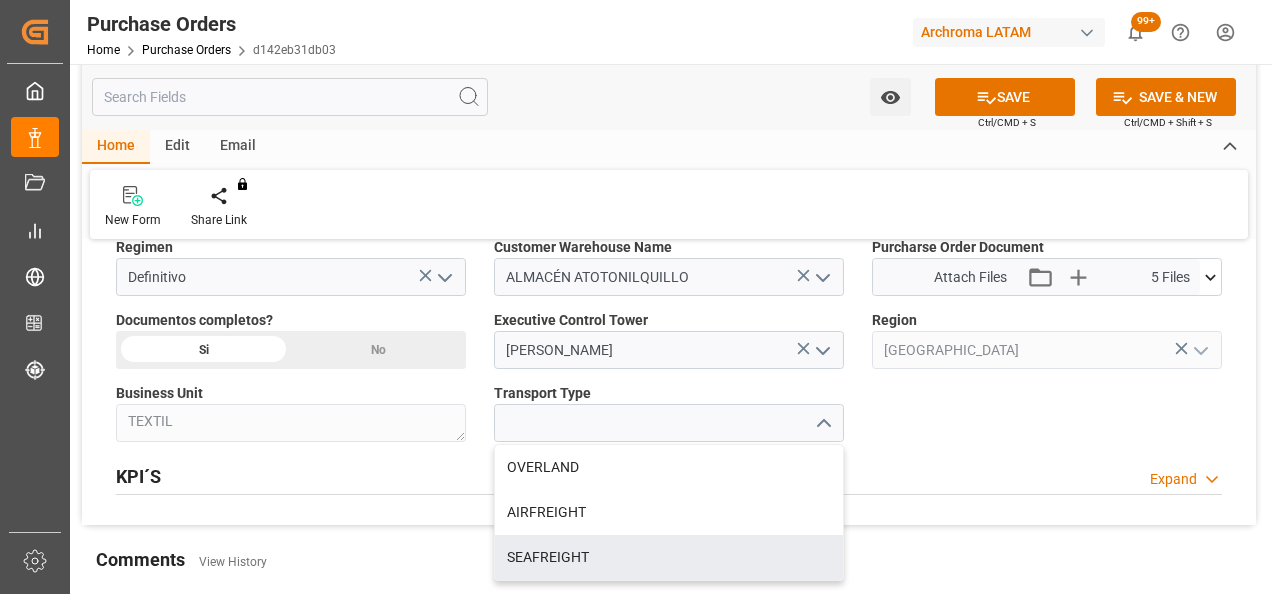 click on "SEAFREIGHT" at bounding box center [669, 557] 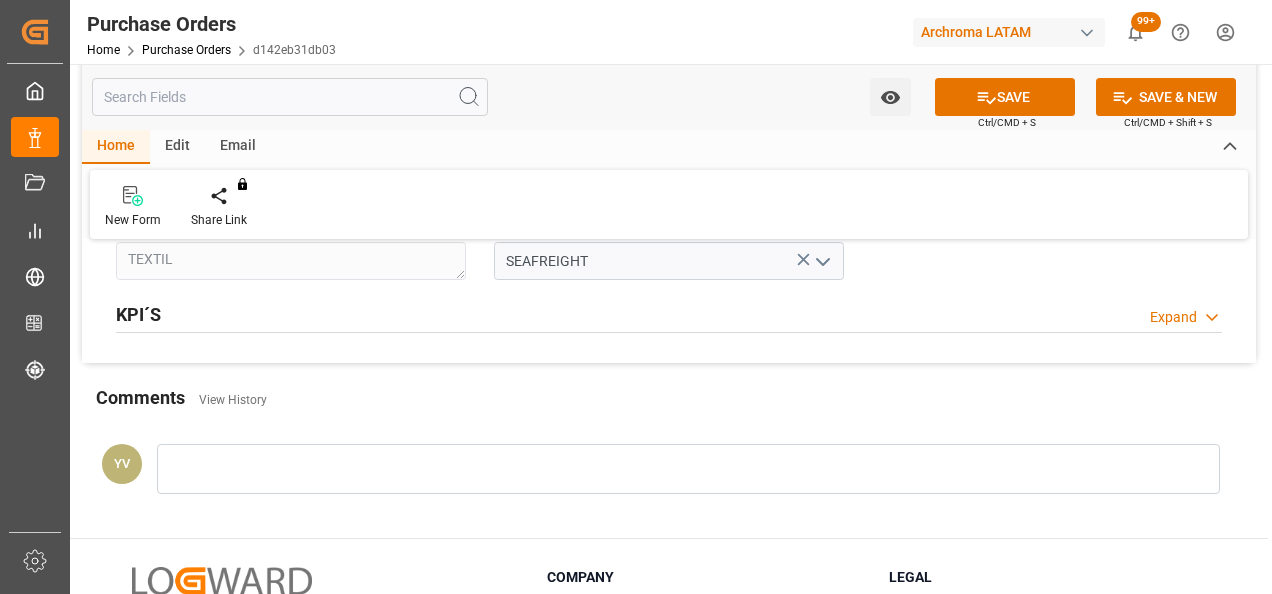scroll, scrollTop: 1700, scrollLeft: 0, axis: vertical 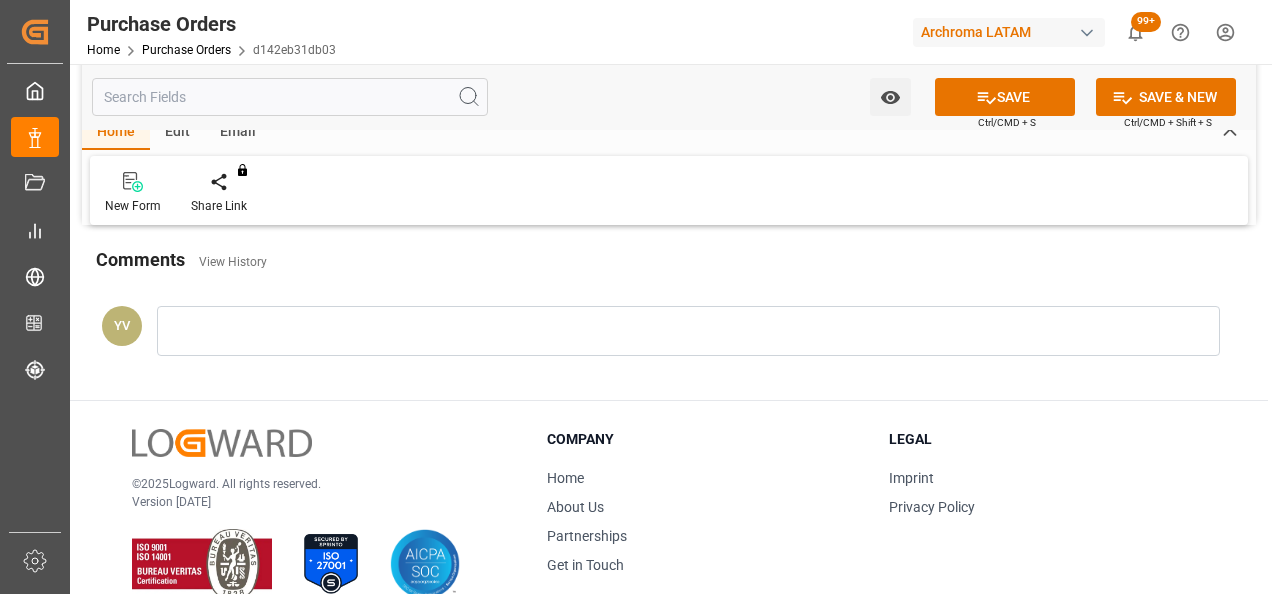 click at bounding box center [688, 331] 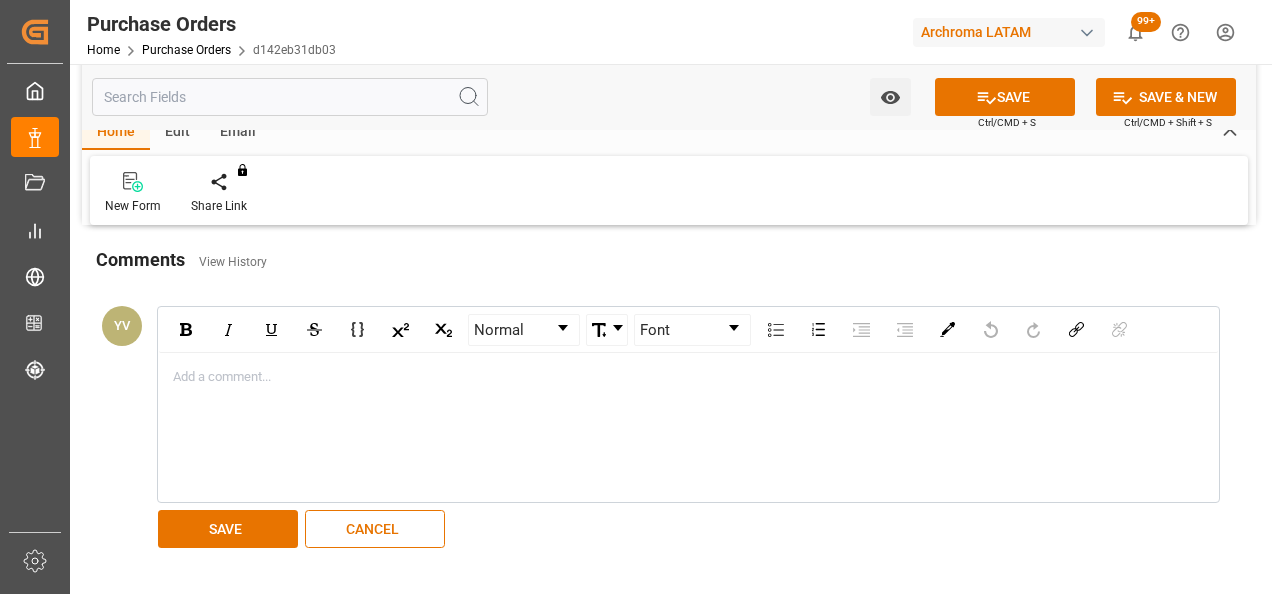 type 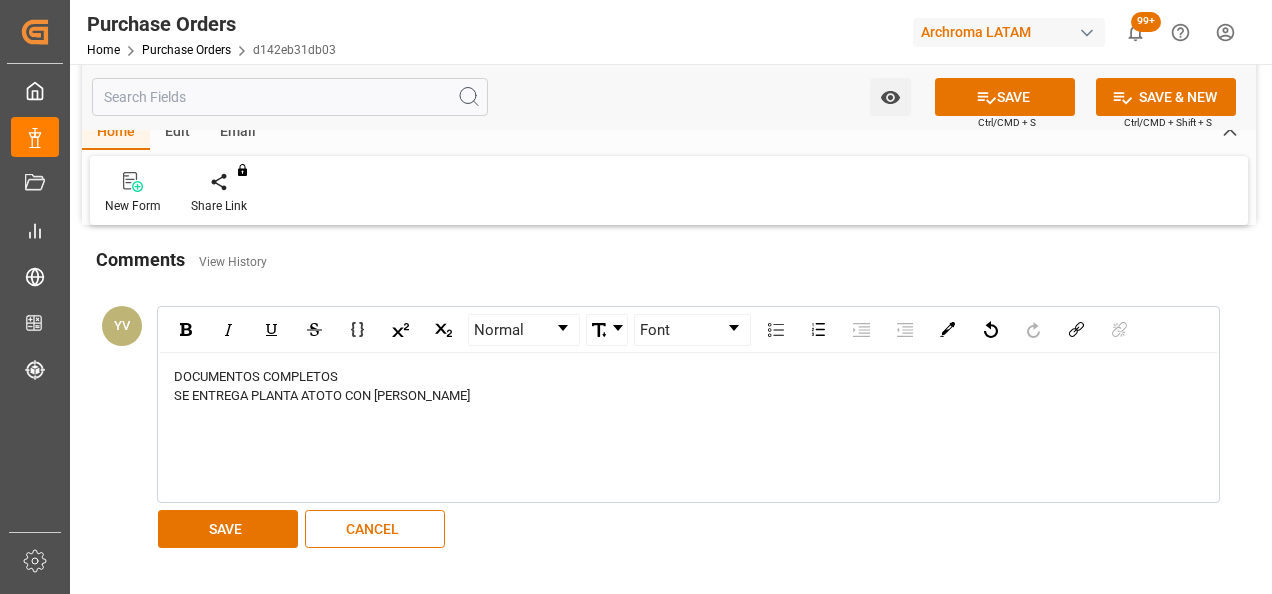 click on "SAVE" at bounding box center (228, 529) 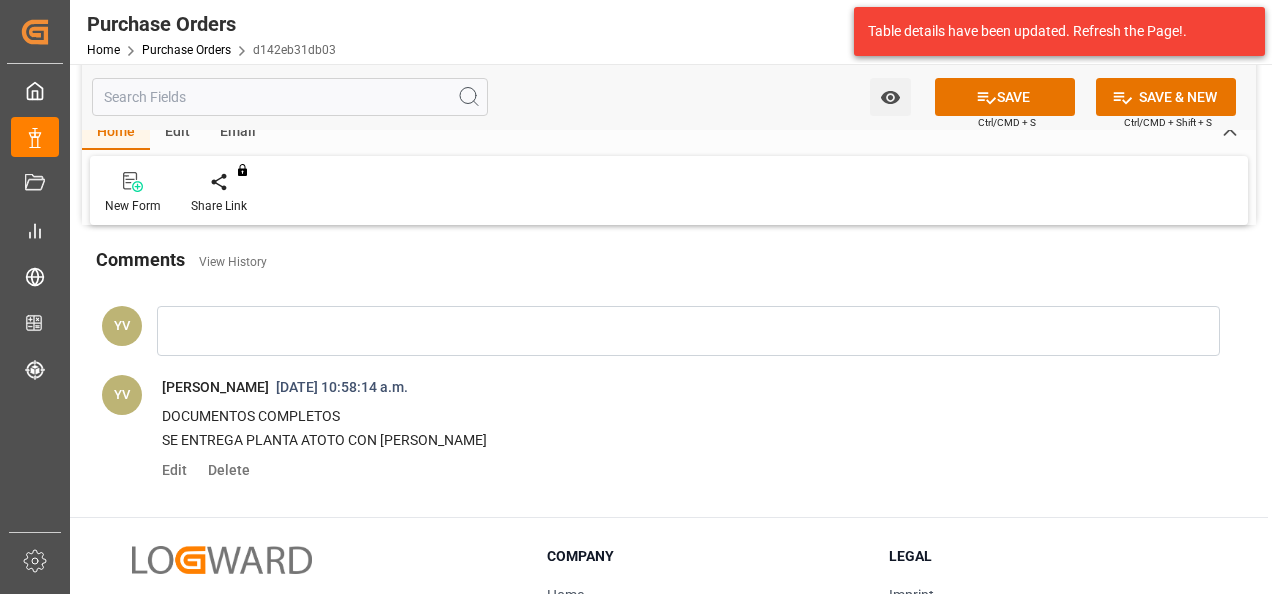 click 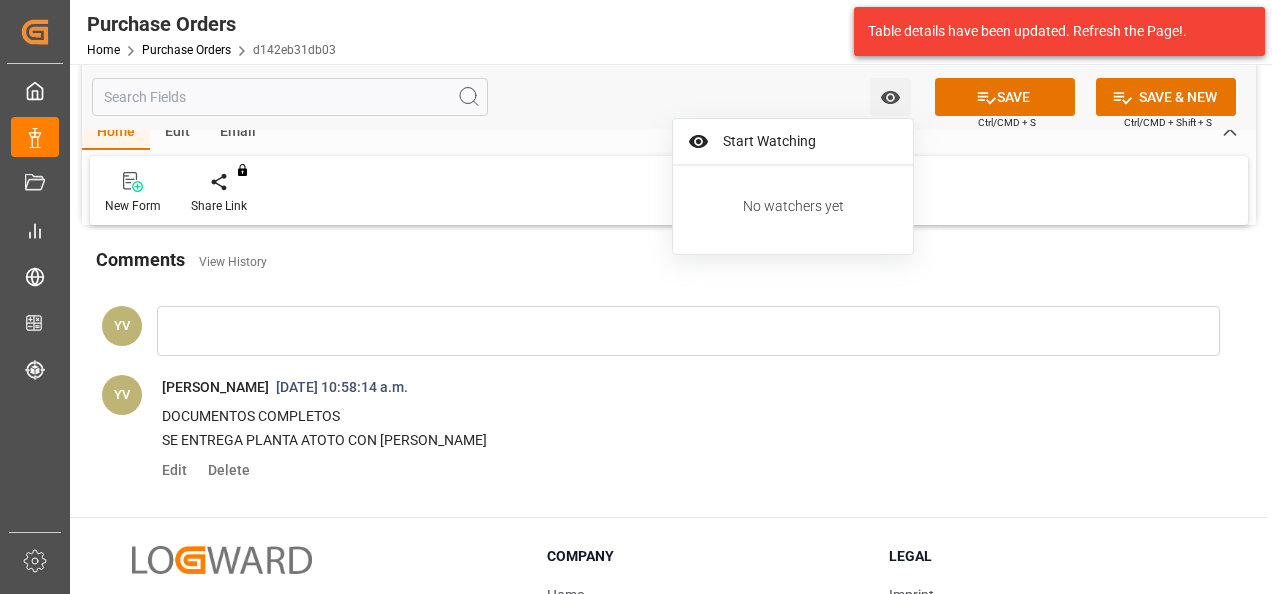 click on "Start Watching" at bounding box center (793, 142) 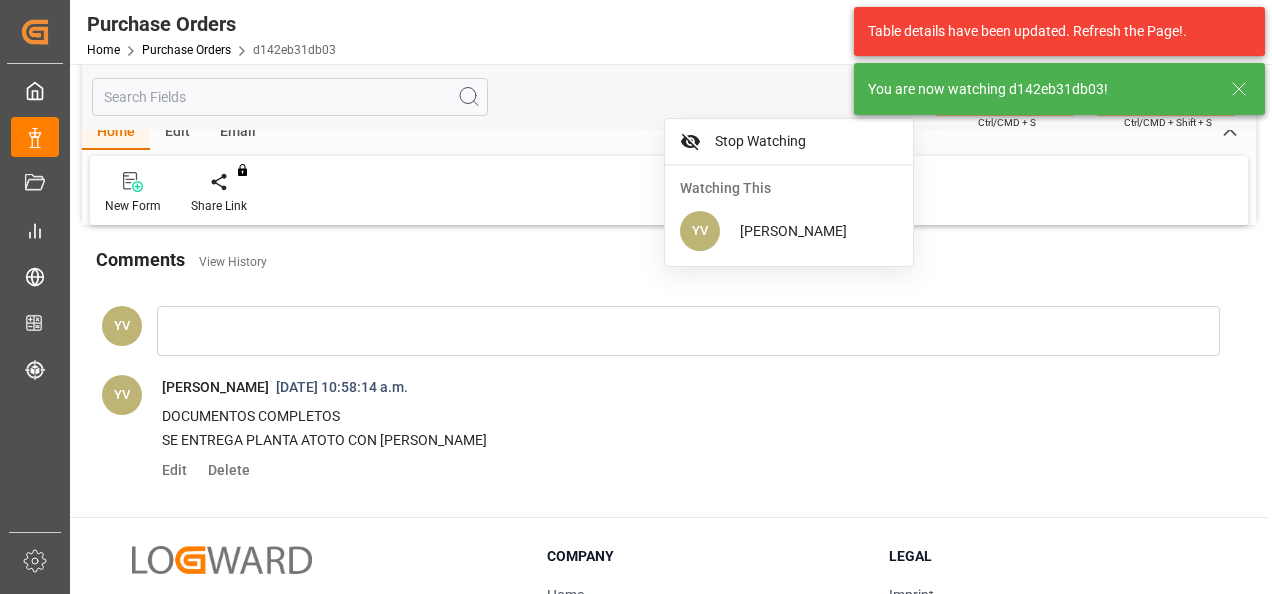 click 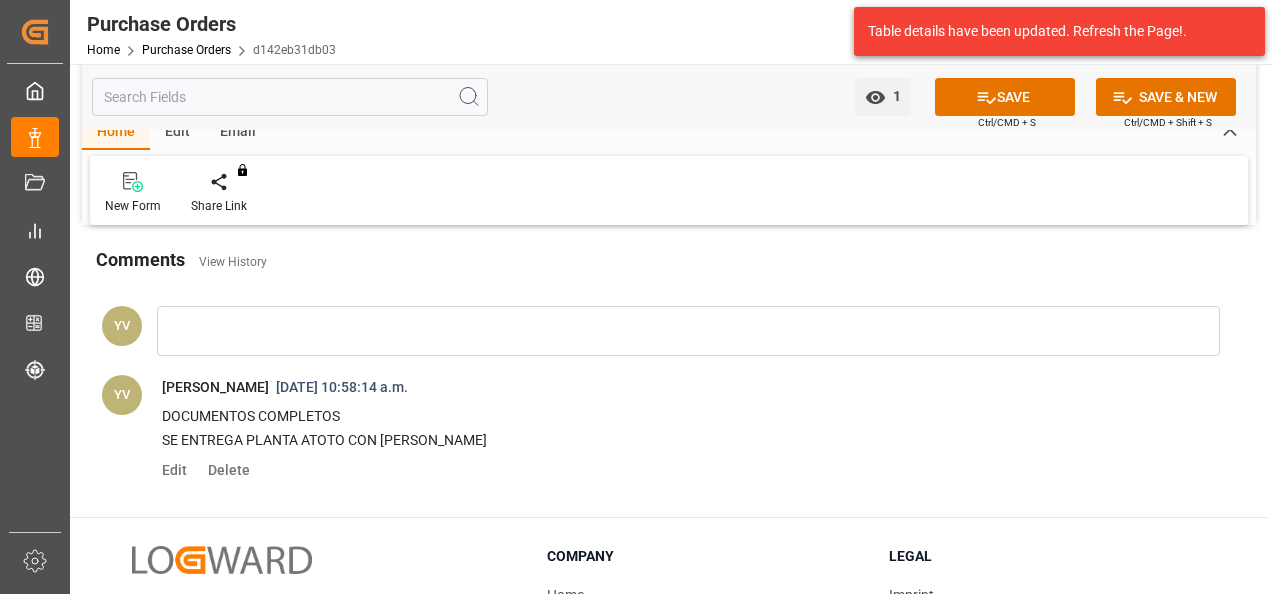 click on "SAVE" at bounding box center [1005, 97] 